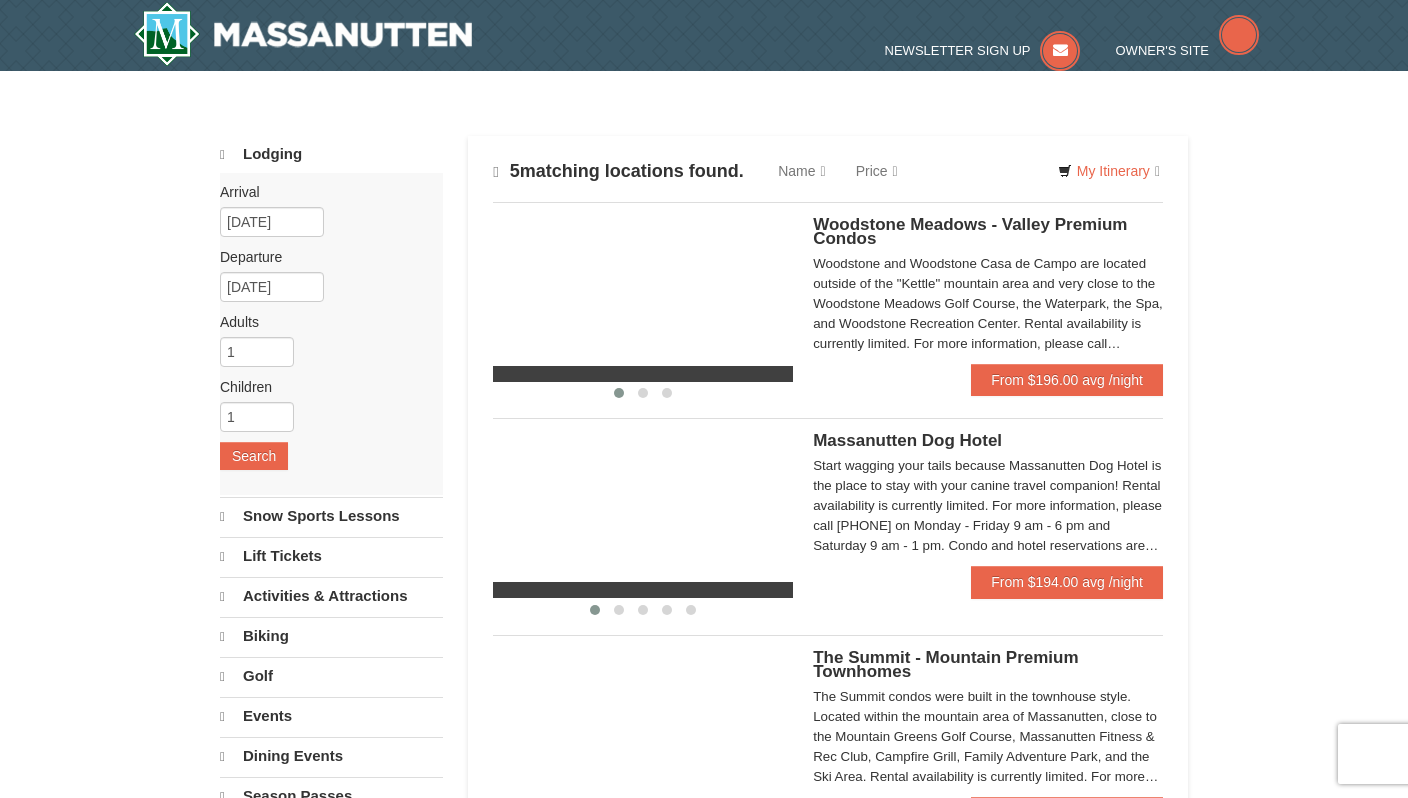 scroll, scrollTop: 0, scrollLeft: 0, axis: both 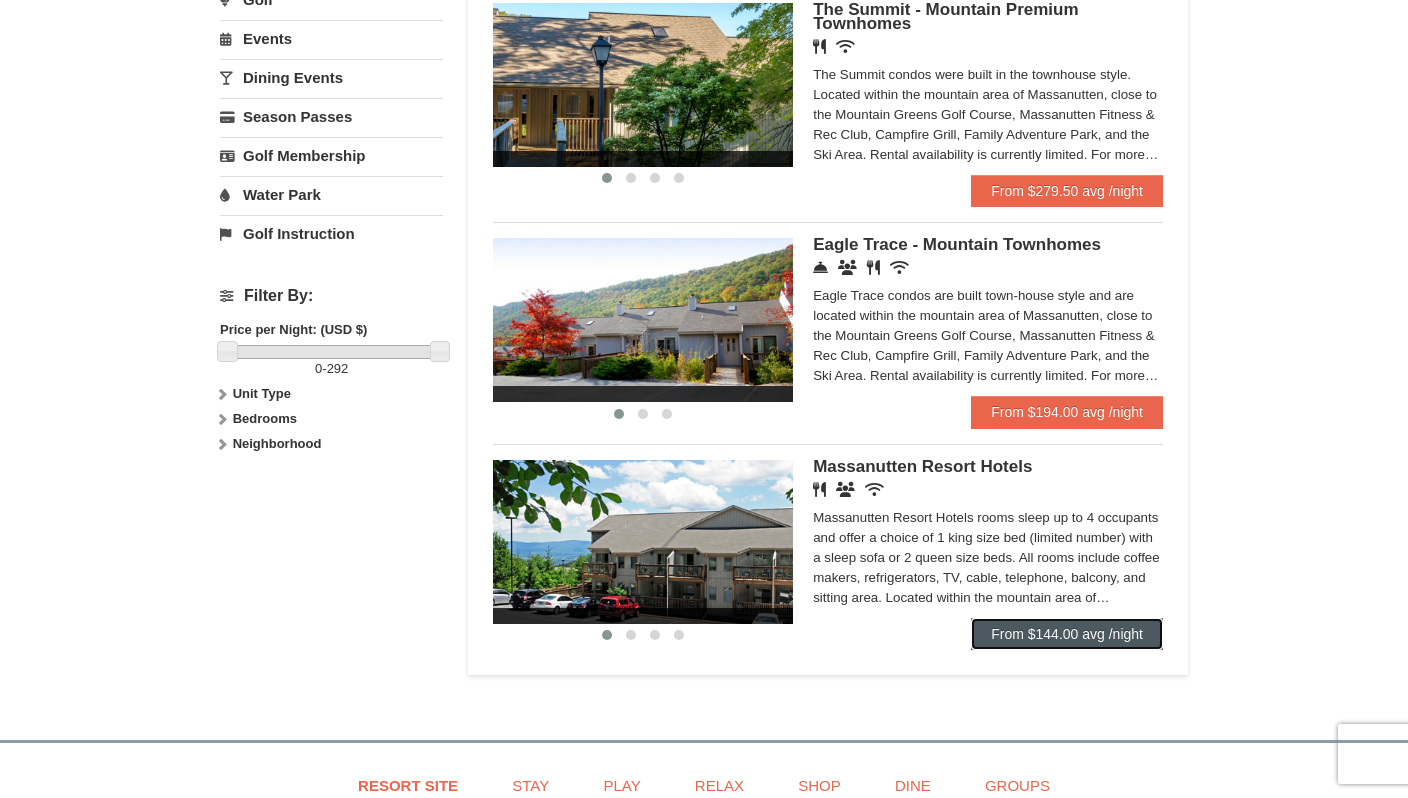click on "From $144.00 avg /night" at bounding box center [1067, 634] 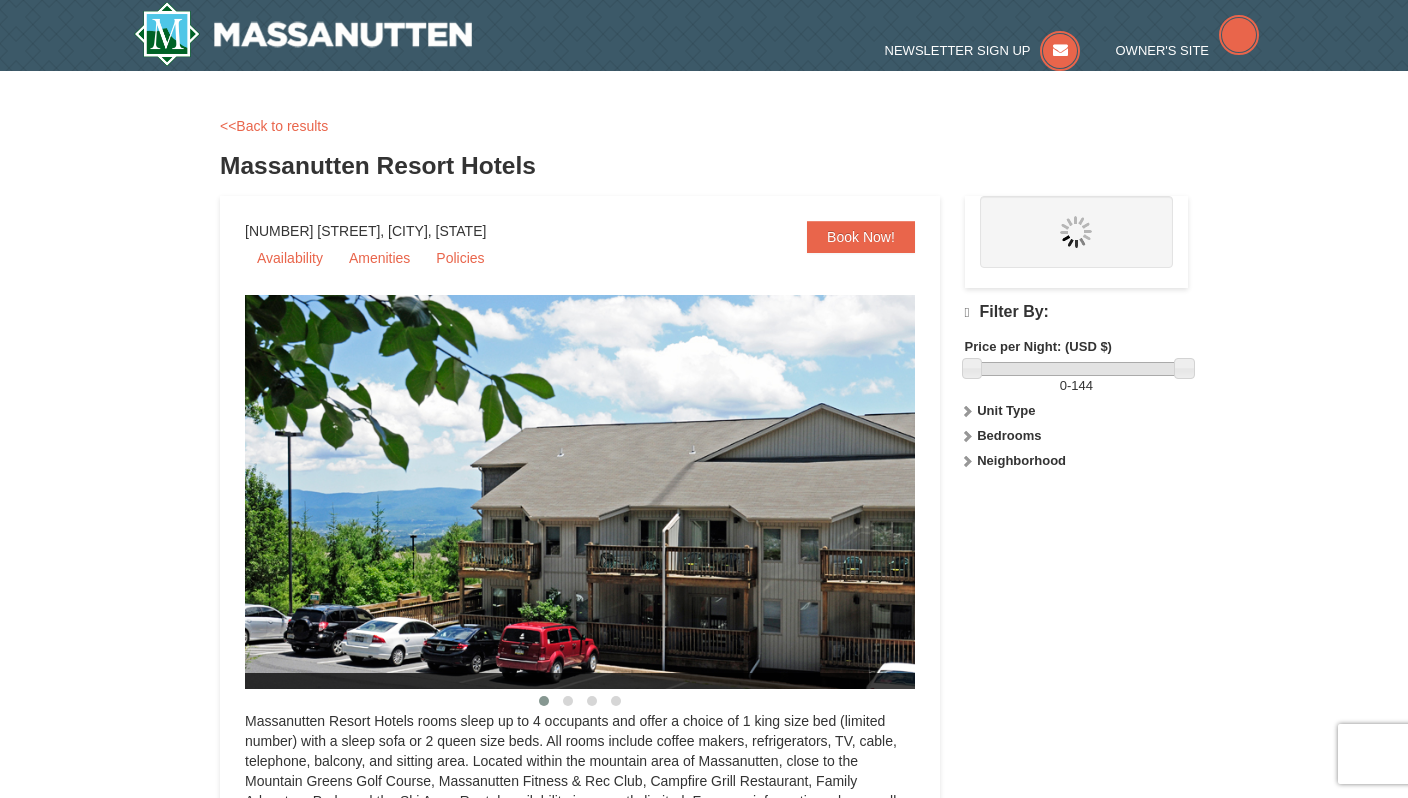 scroll, scrollTop: 0, scrollLeft: 0, axis: both 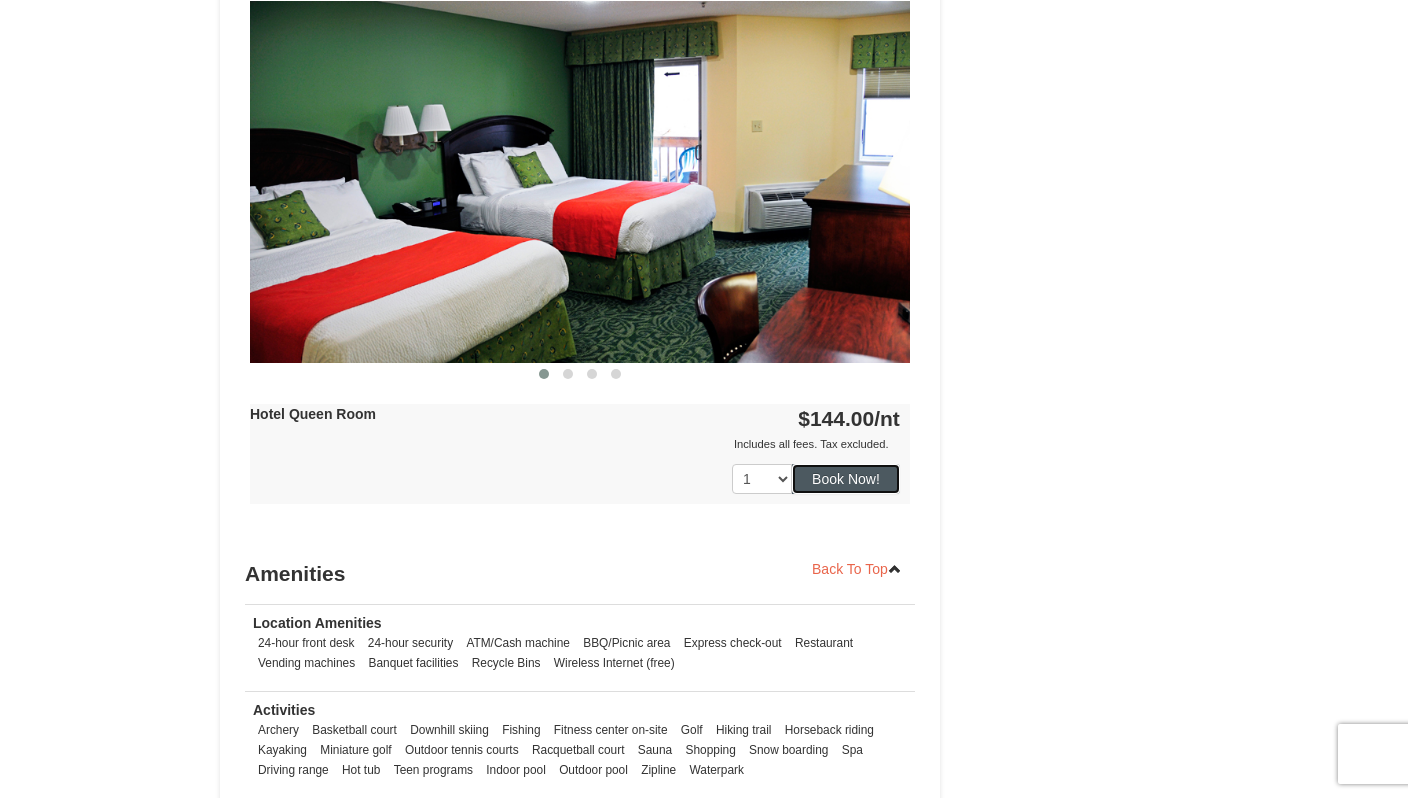 click on "Book Now!" at bounding box center (846, 479) 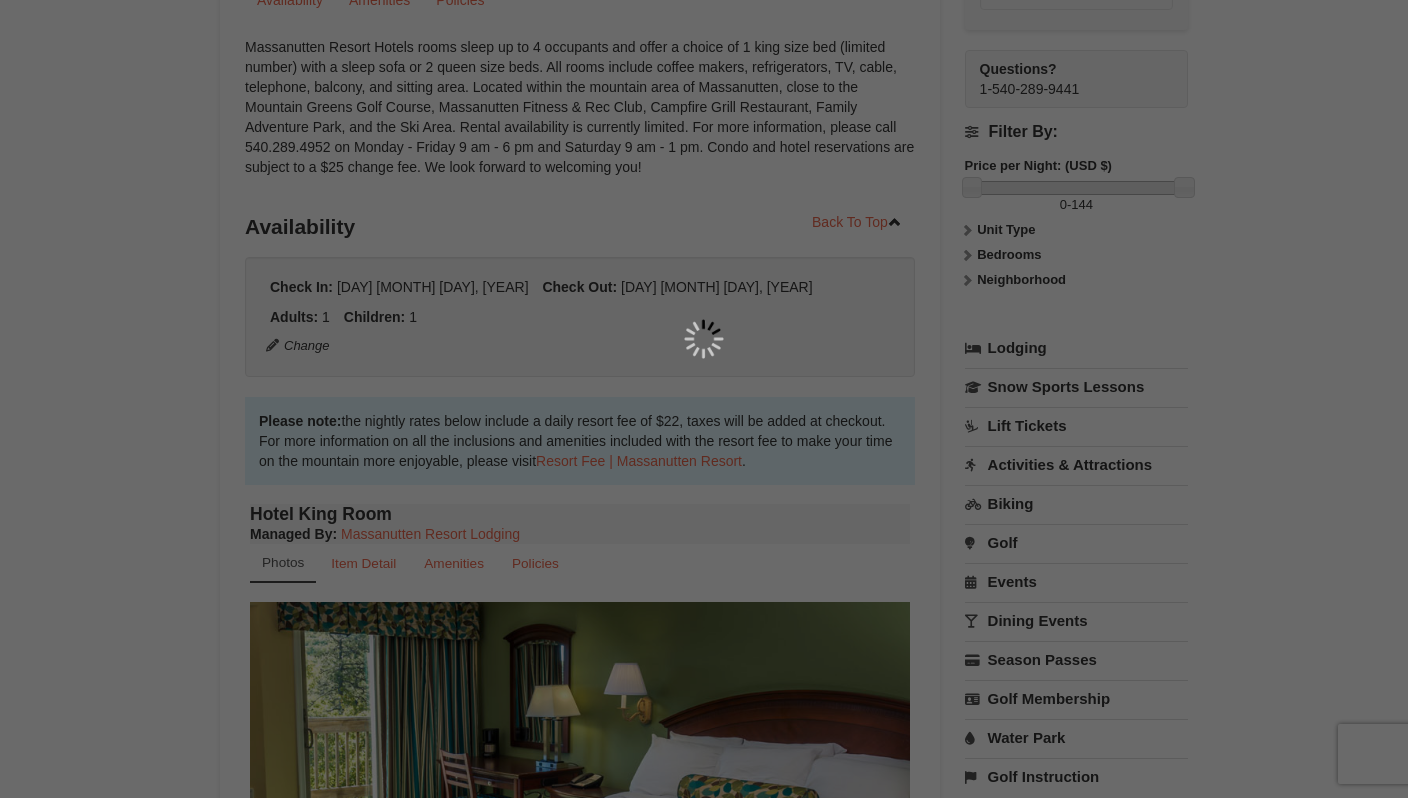scroll, scrollTop: 195, scrollLeft: 0, axis: vertical 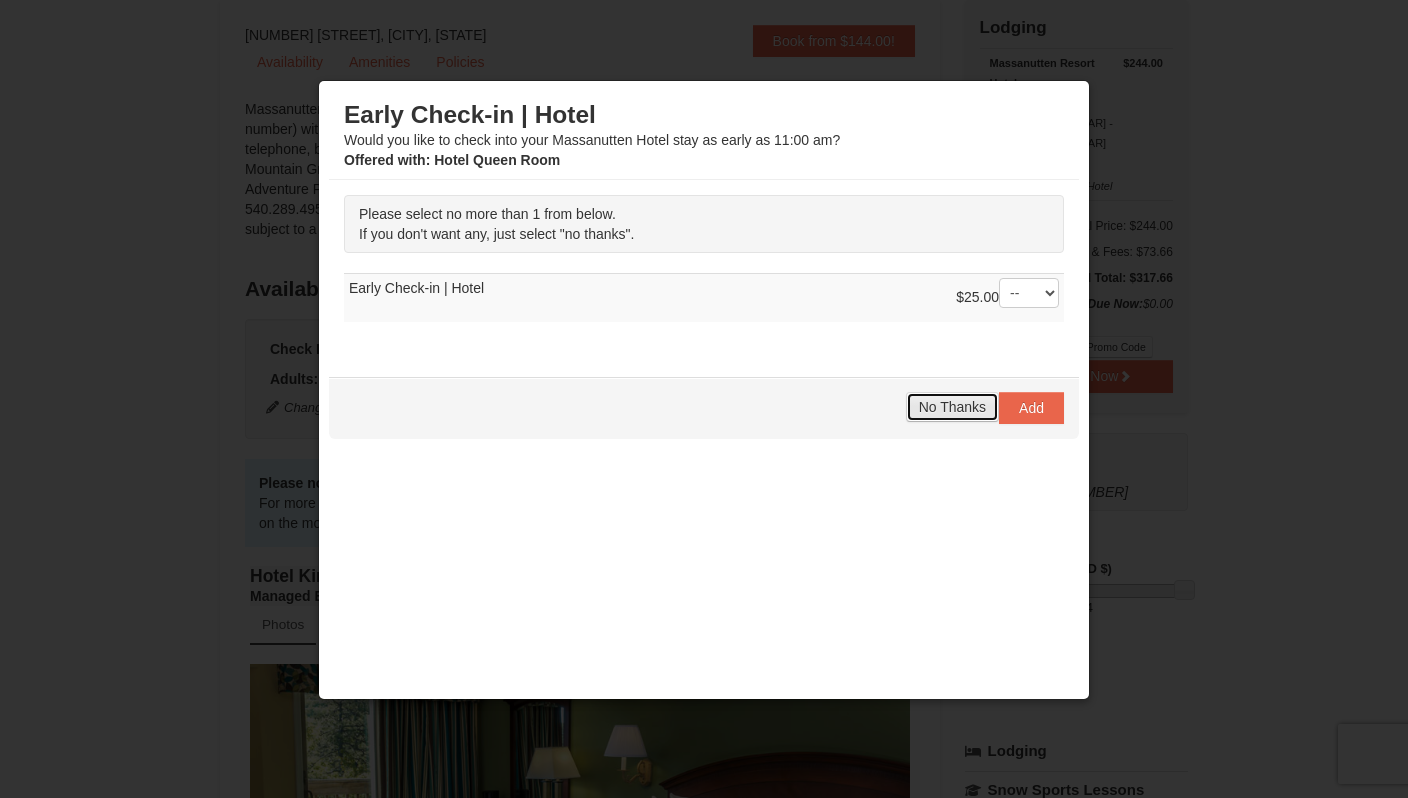 click on "No Thanks" at bounding box center [952, 407] 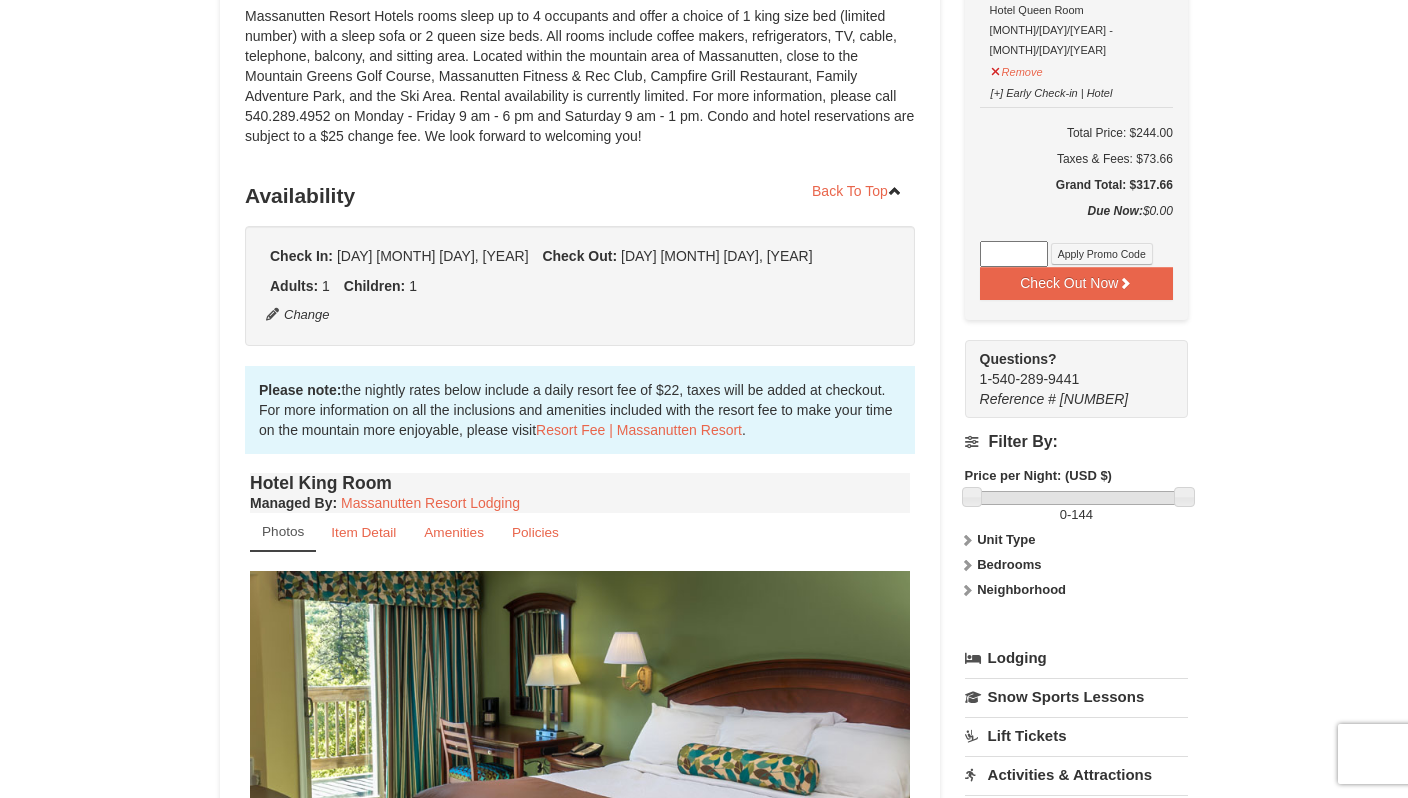 scroll, scrollTop: 0, scrollLeft: 0, axis: both 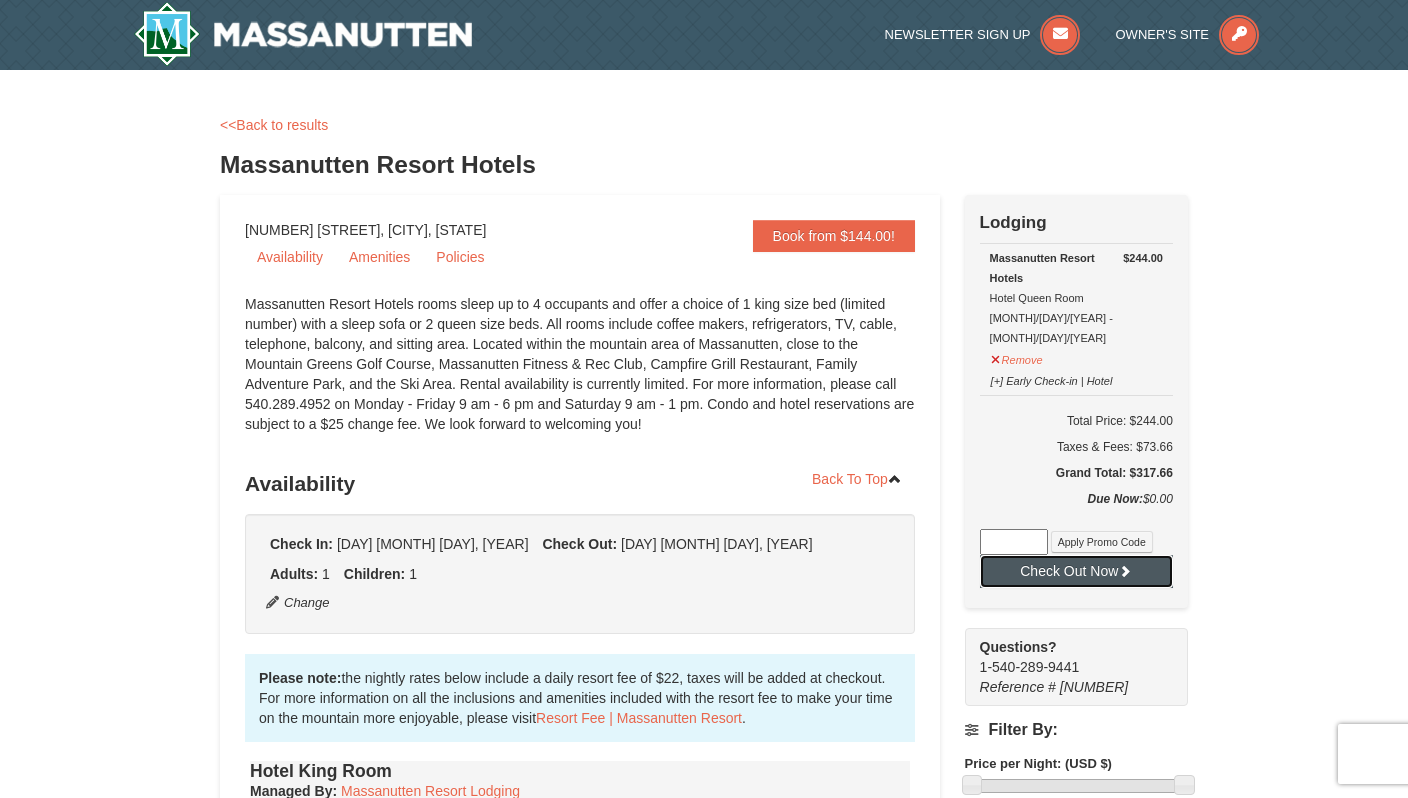 click on "Check Out Now" at bounding box center [1076, 571] 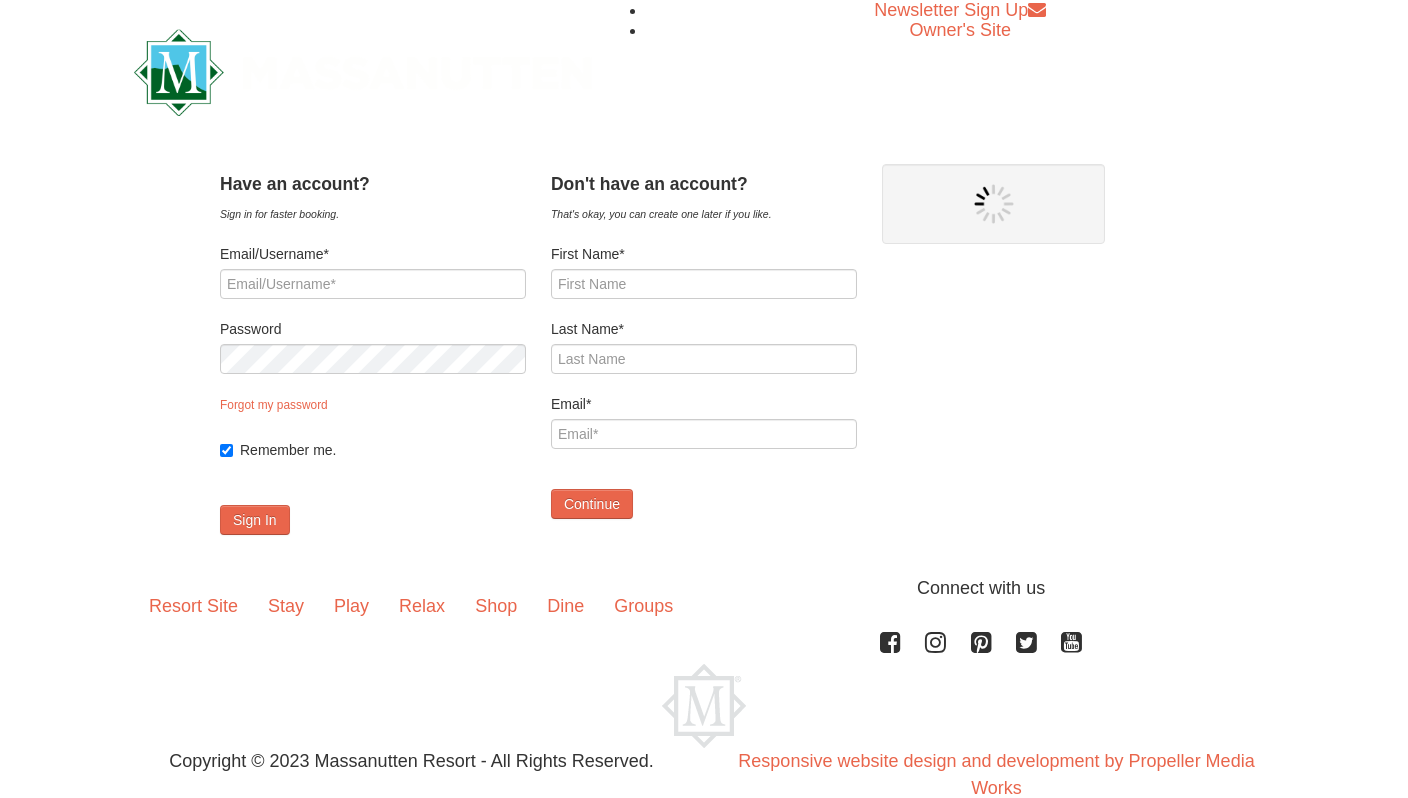 scroll, scrollTop: 0, scrollLeft: 0, axis: both 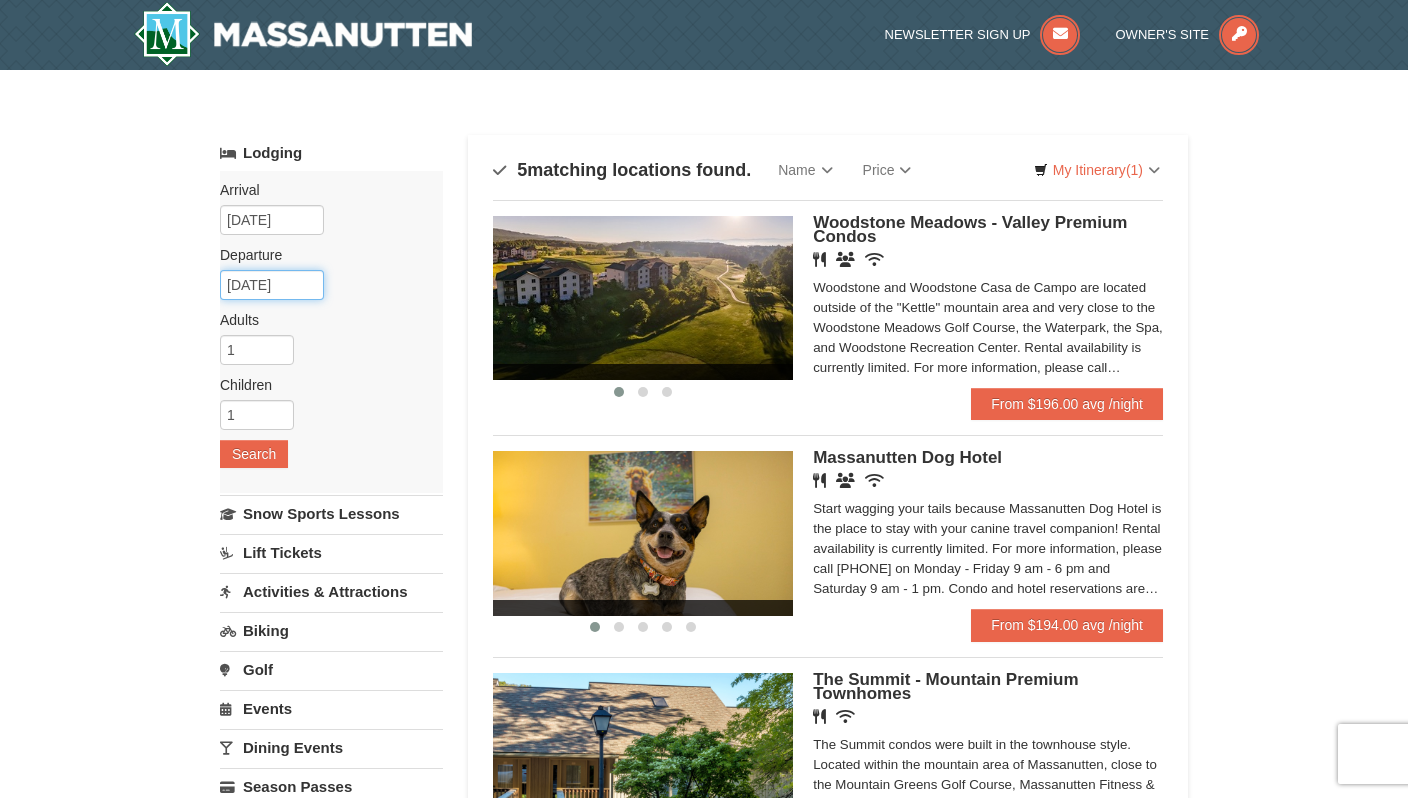 click on "[DATE]" at bounding box center (272, 285) 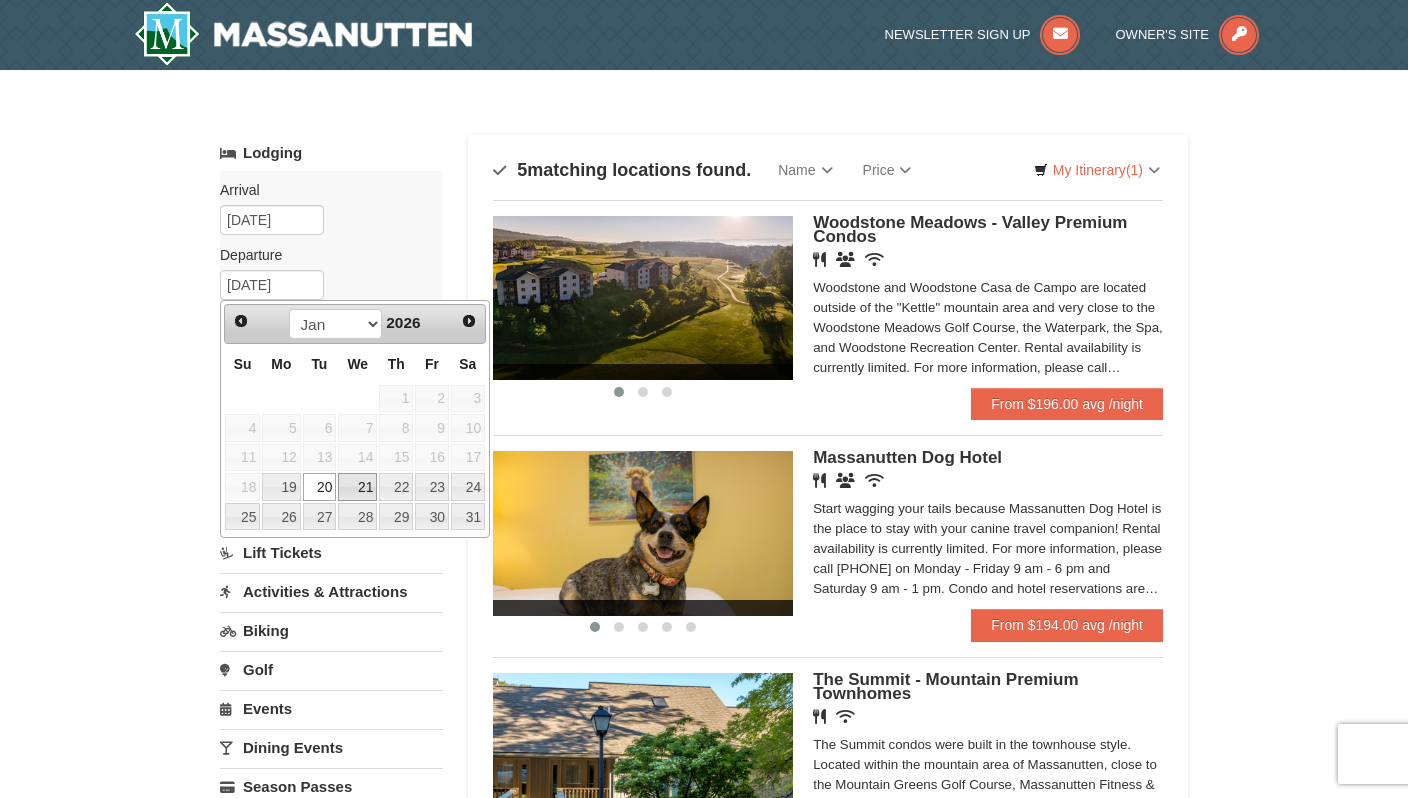 click on "21" at bounding box center (357, 487) 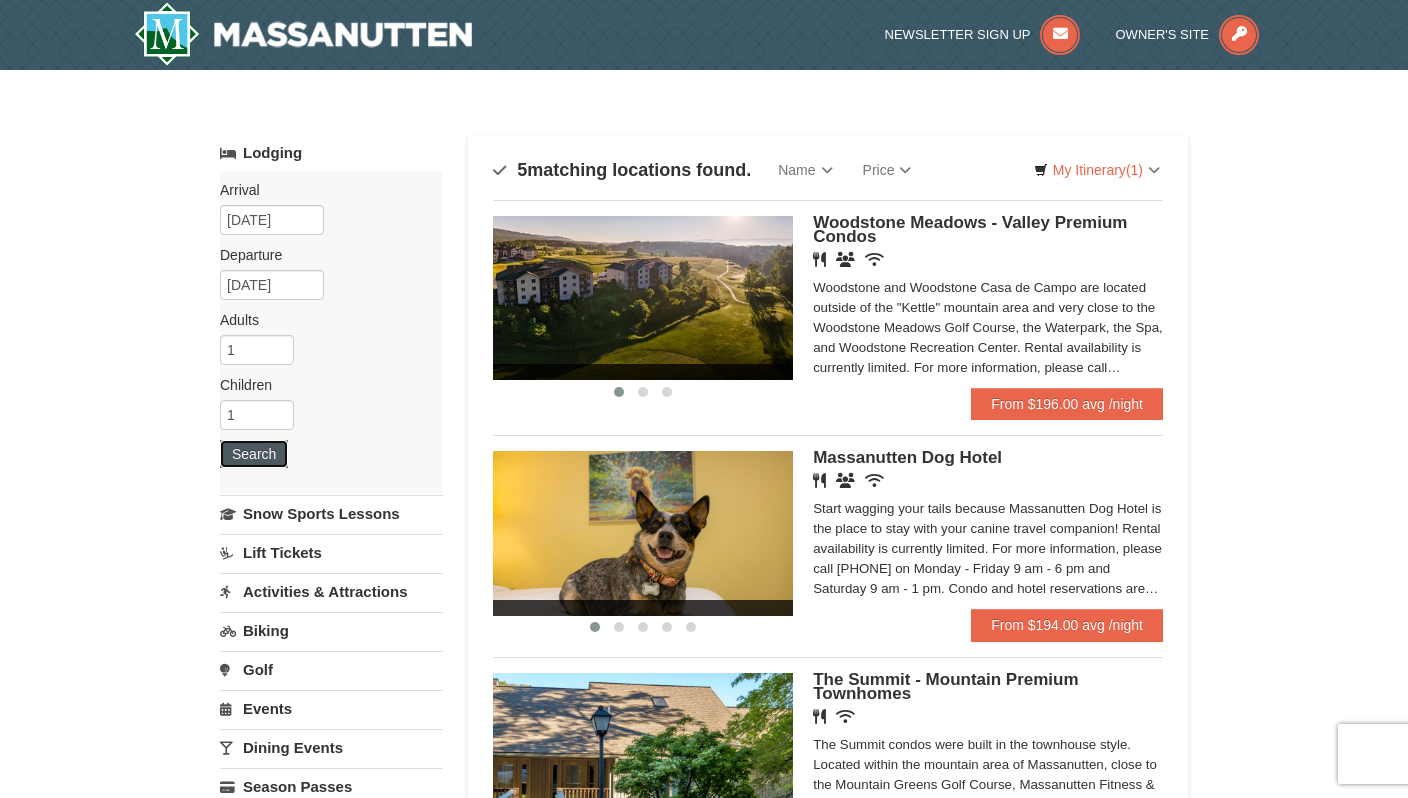 click on "Search" at bounding box center (254, 454) 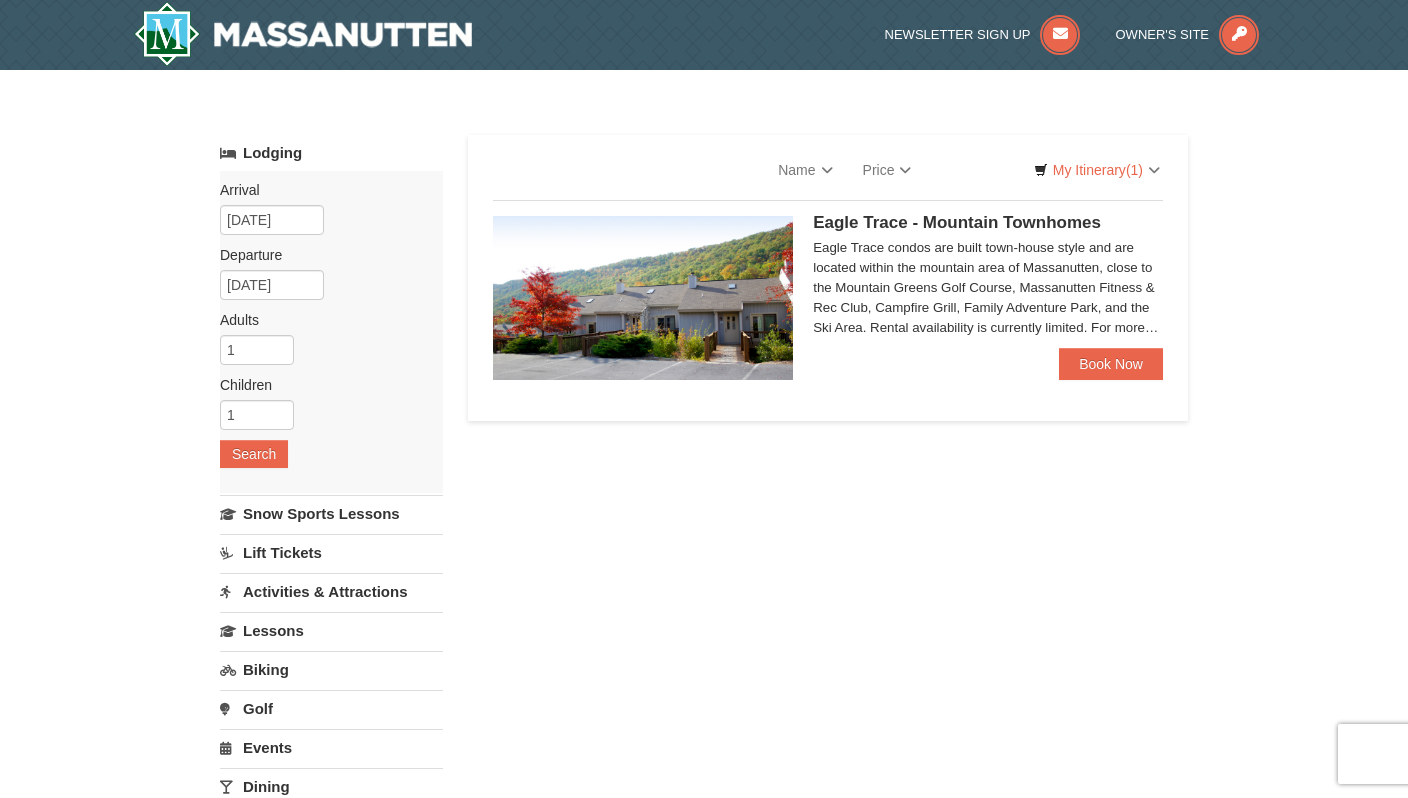 scroll, scrollTop: 0, scrollLeft: 0, axis: both 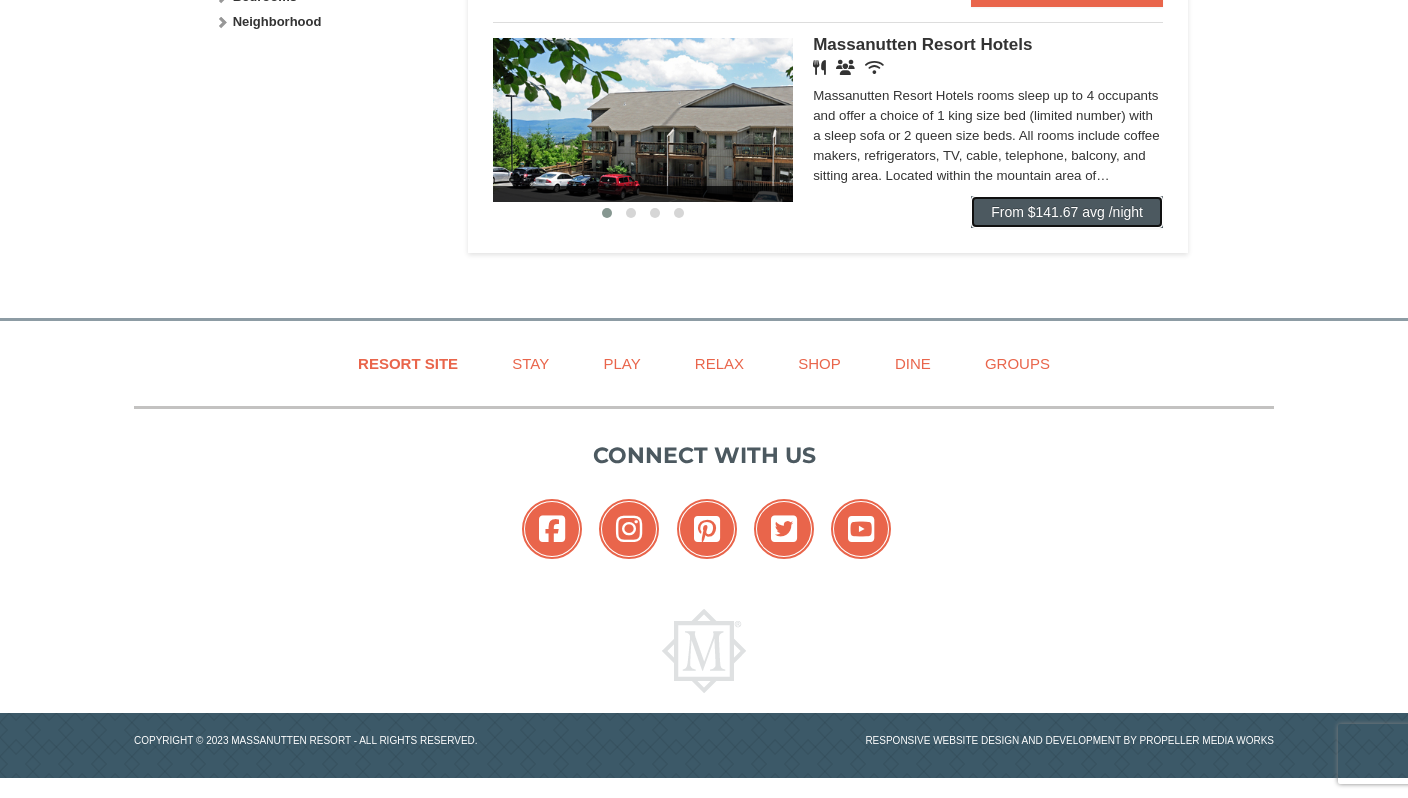 click on "From $141.67 avg /night" at bounding box center (1067, 212) 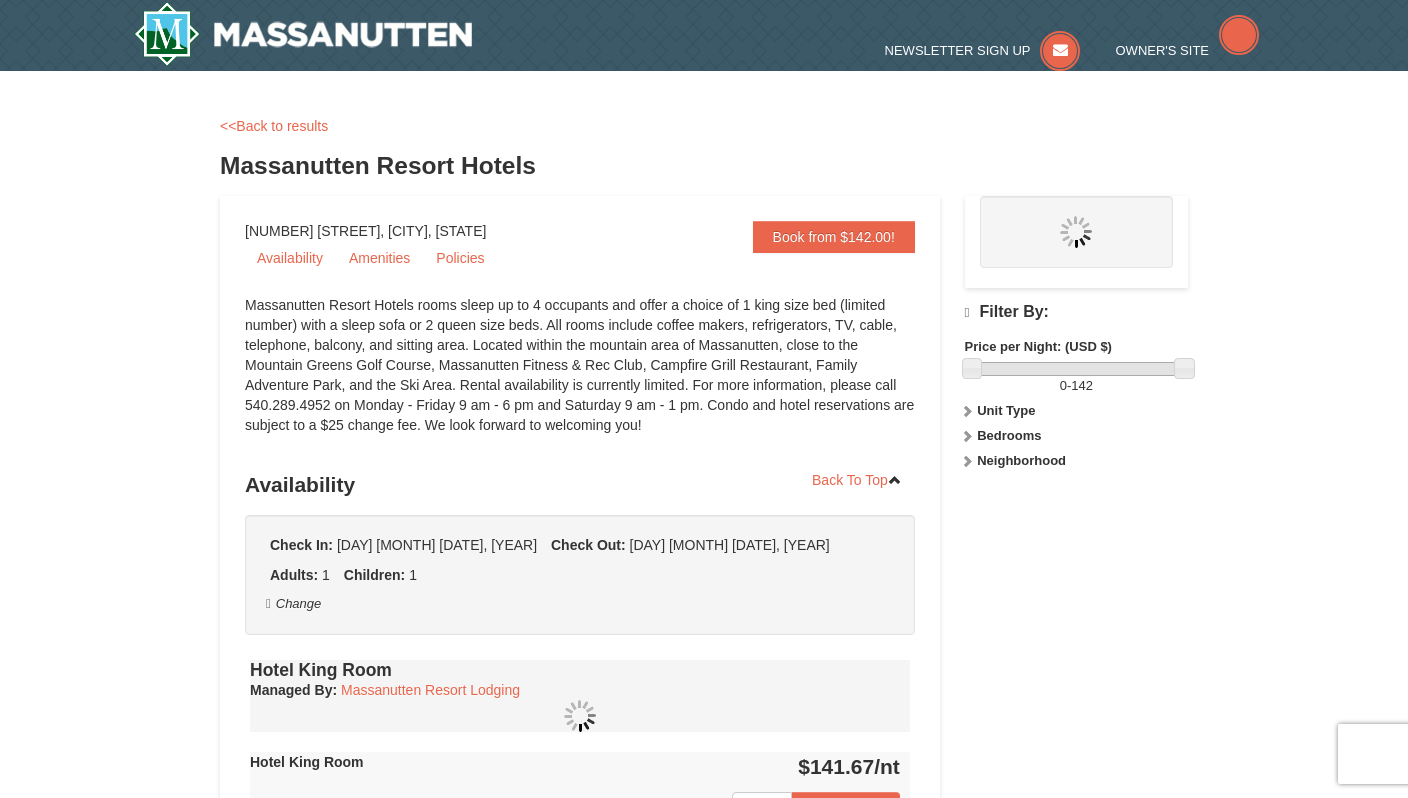 scroll, scrollTop: 0, scrollLeft: 0, axis: both 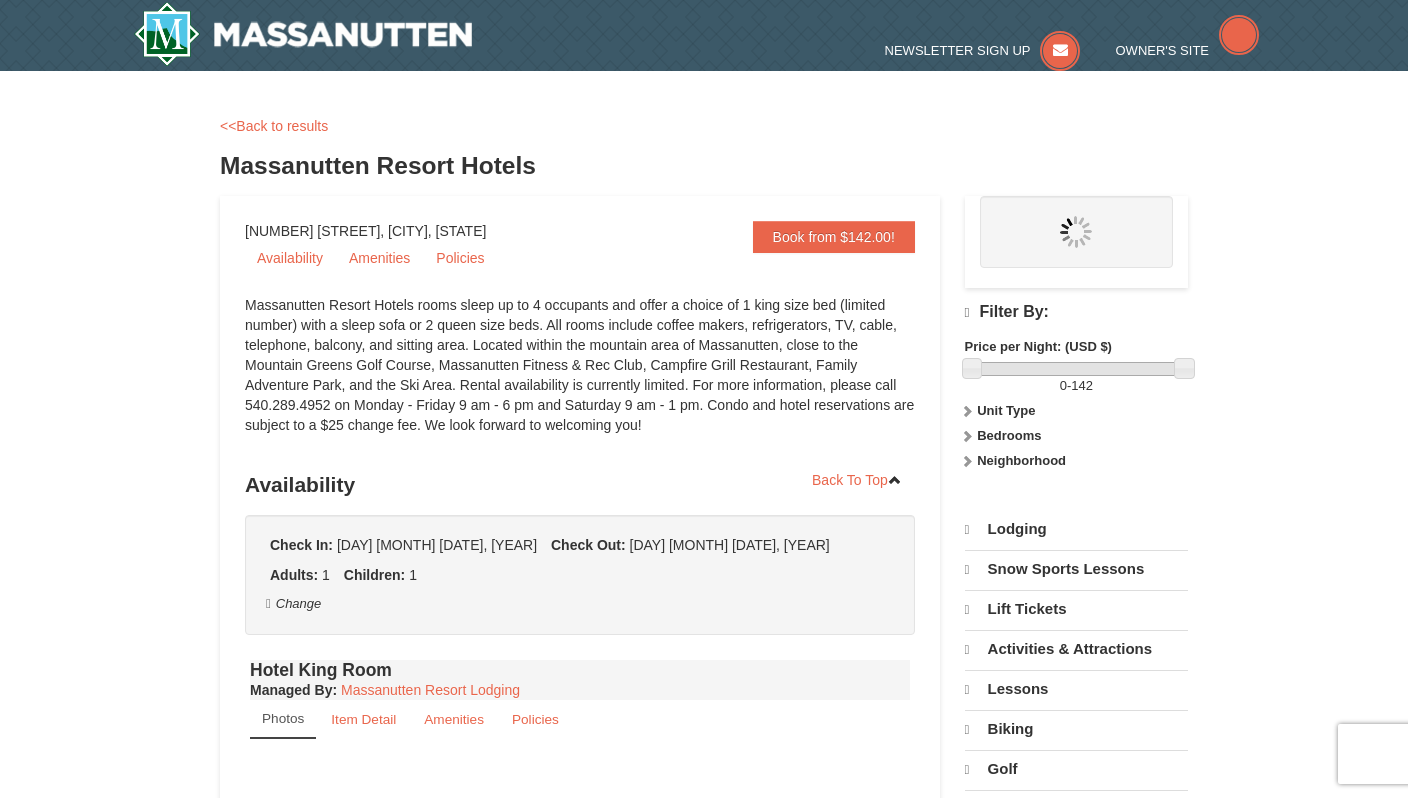 select on "8" 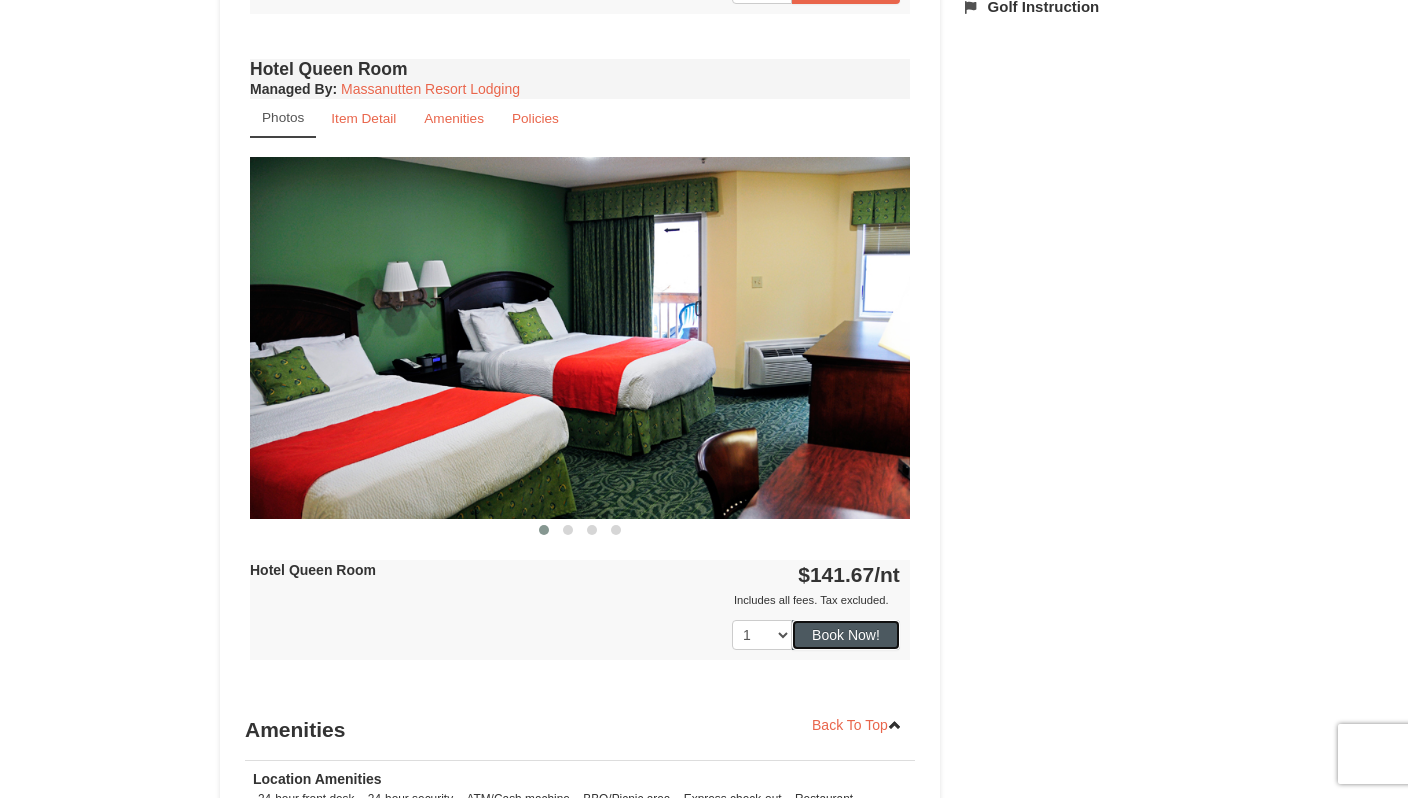 click on "Book Now!" at bounding box center [846, 635] 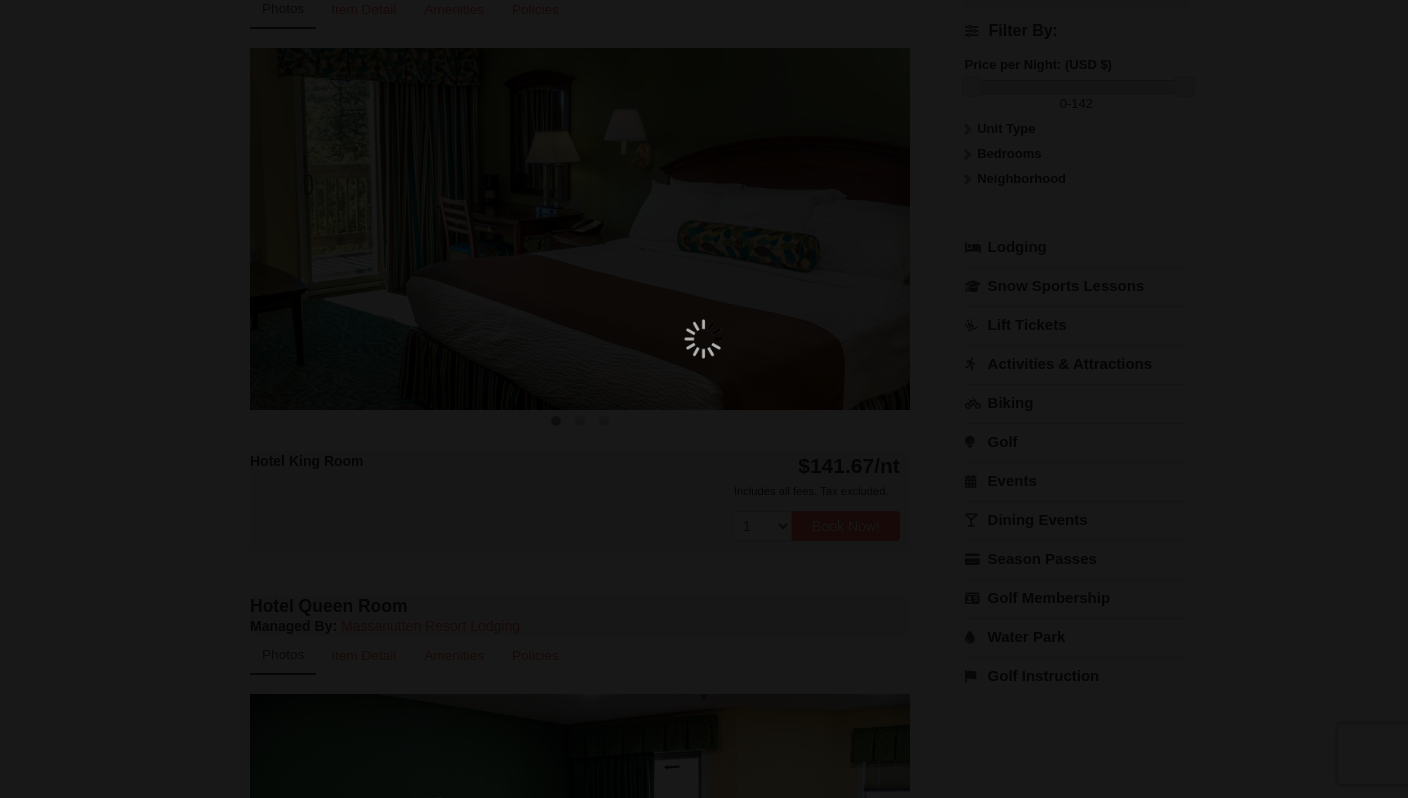 scroll, scrollTop: 195, scrollLeft: 0, axis: vertical 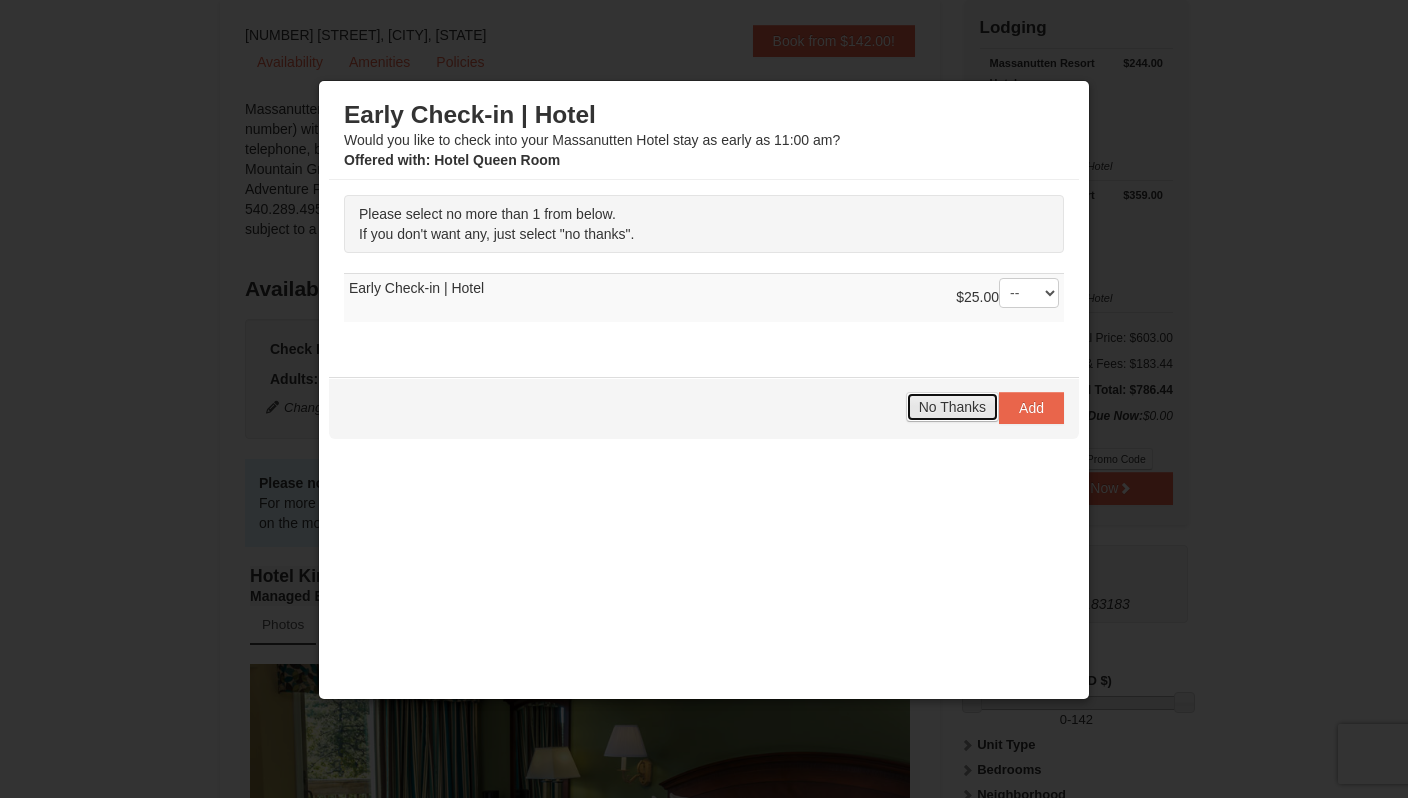 click on "No Thanks" at bounding box center (952, 407) 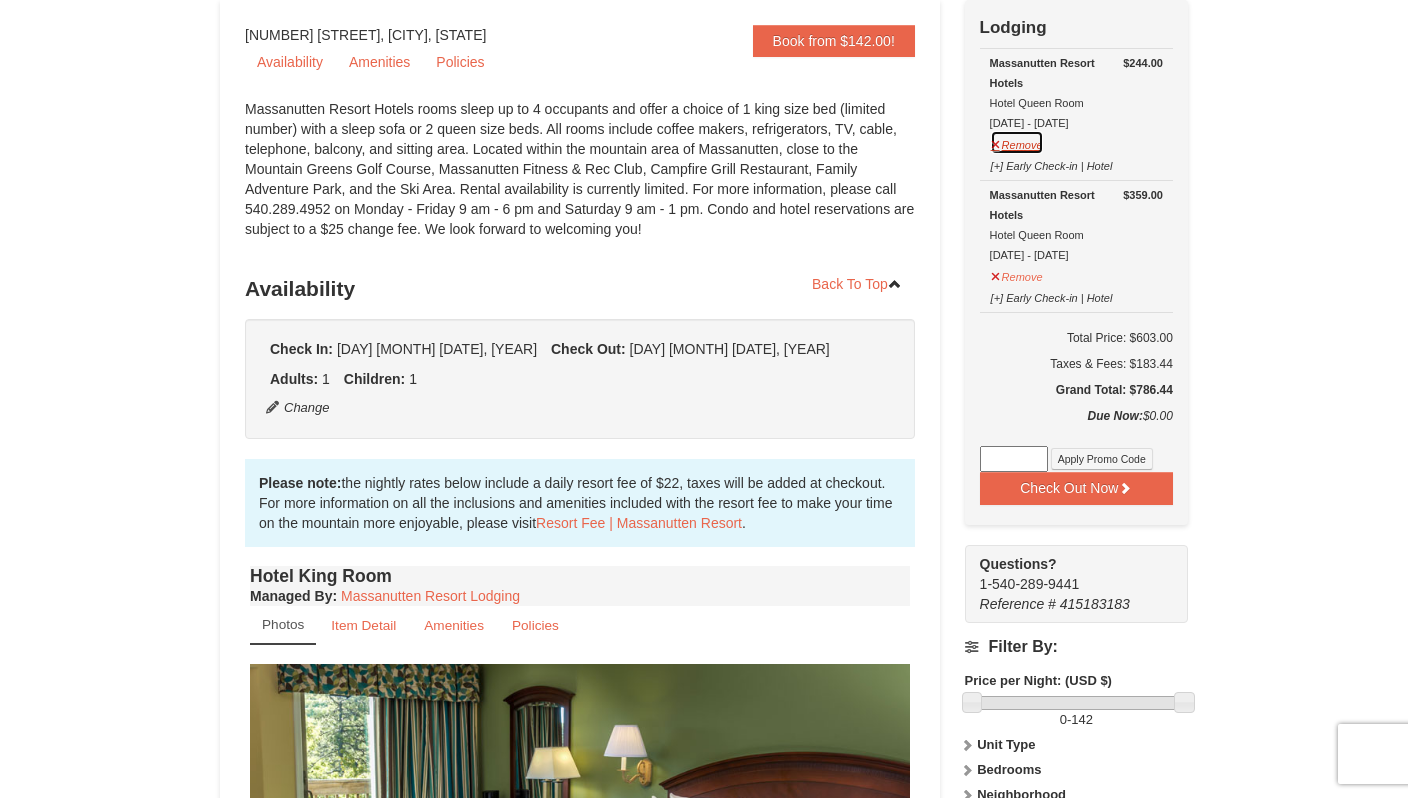 click on "Remove" at bounding box center (1017, 142) 